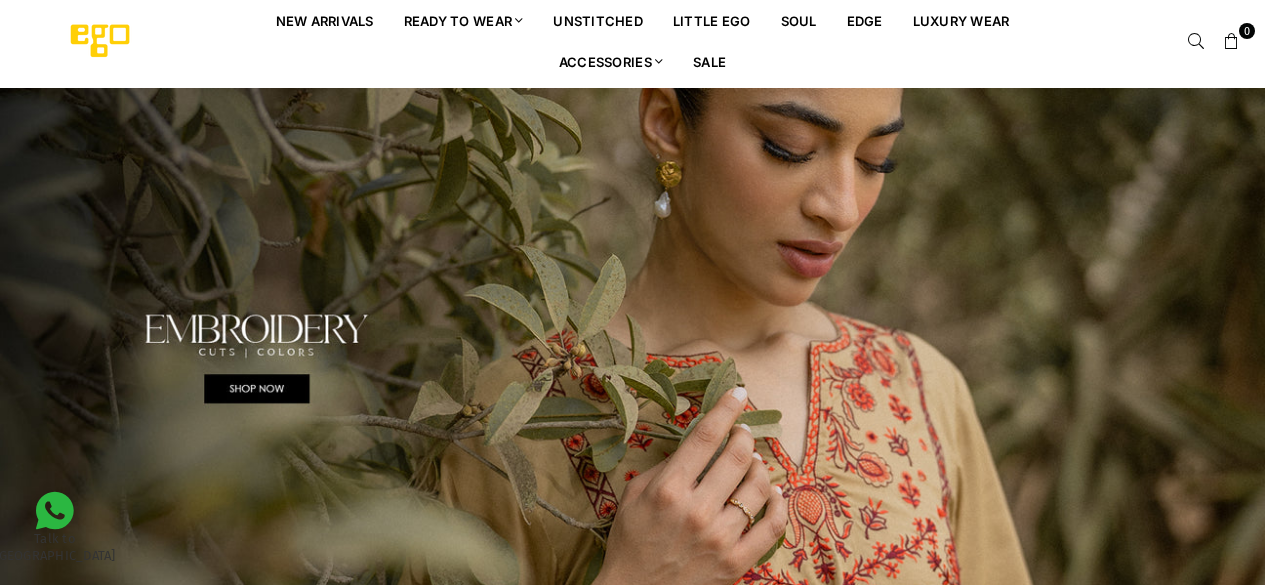scroll, scrollTop: 0, scrollLeft: 0, axis: both 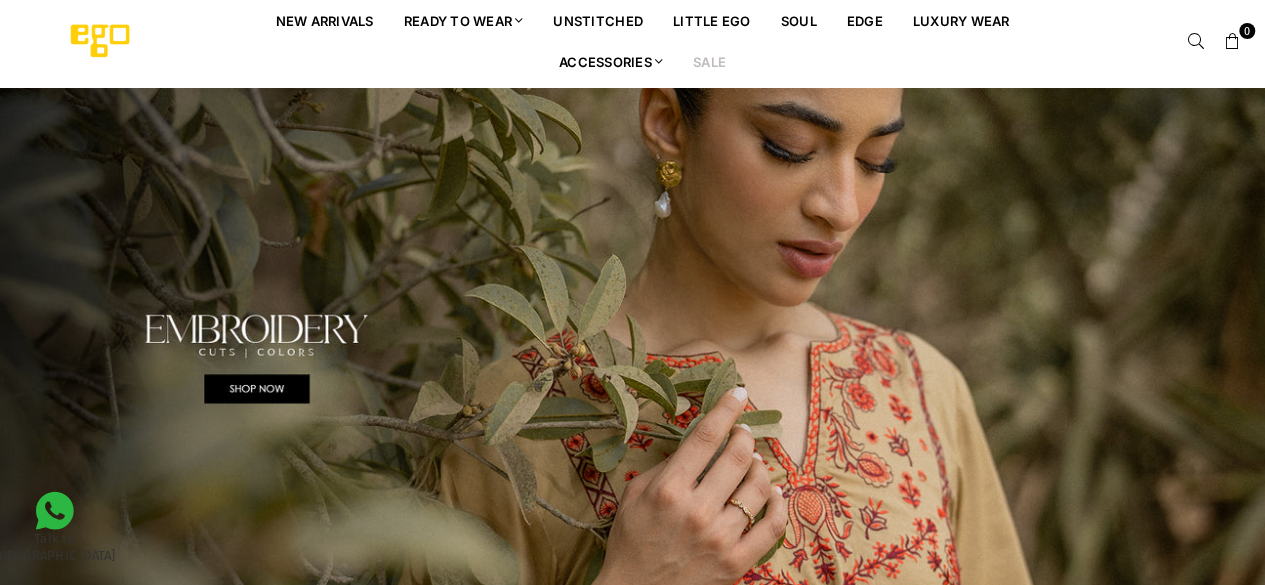 click on "Sale" at bounding box center (709, 61) 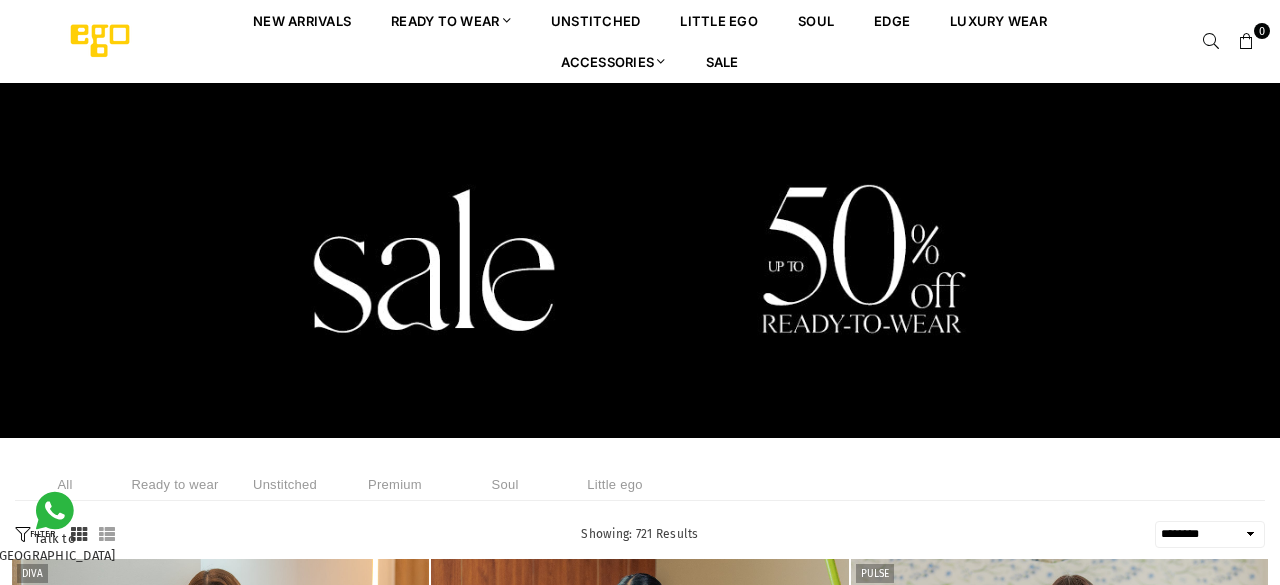 select on "******" 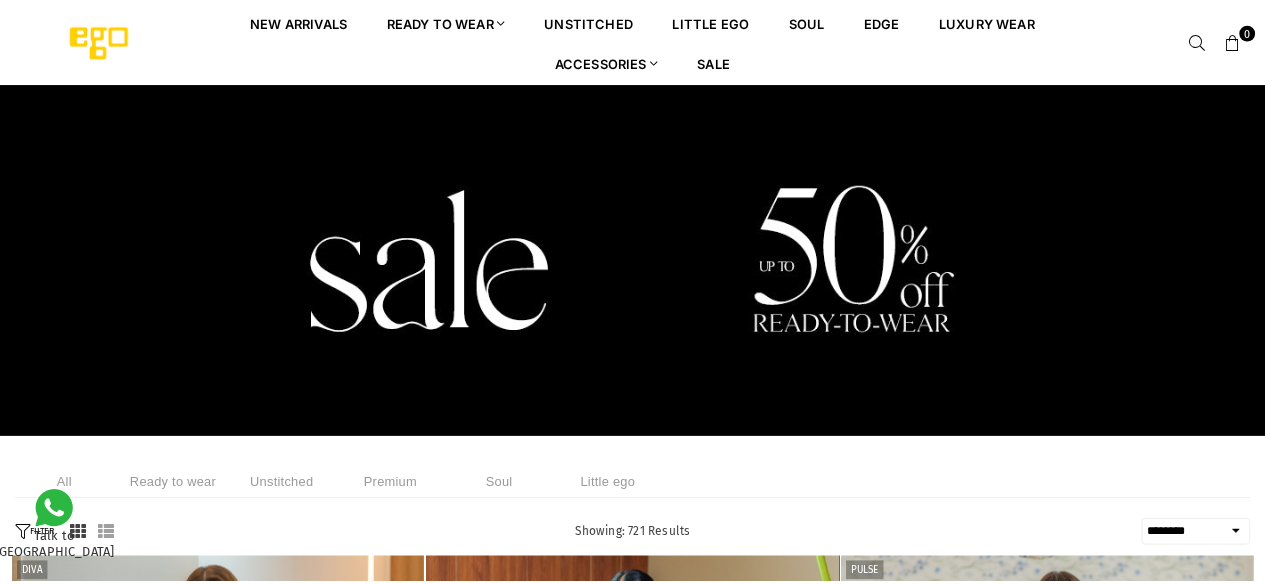 scroll, scrollTop: 0, scrollLeft: 0, axis: both 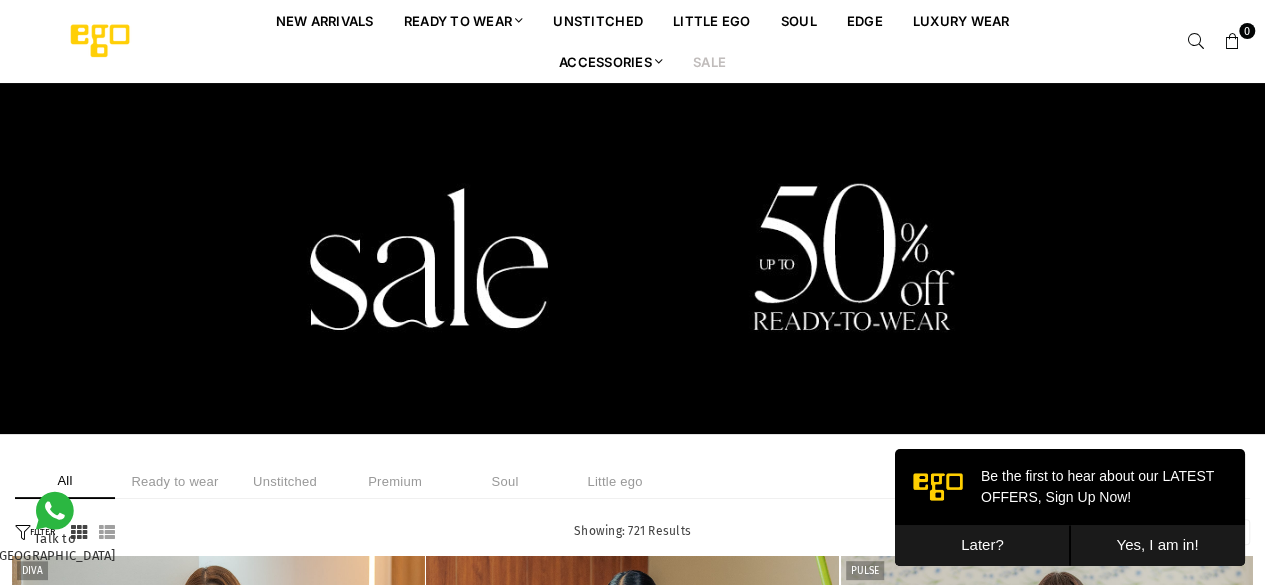 click on "Later?" at bounding box center [982, 545] 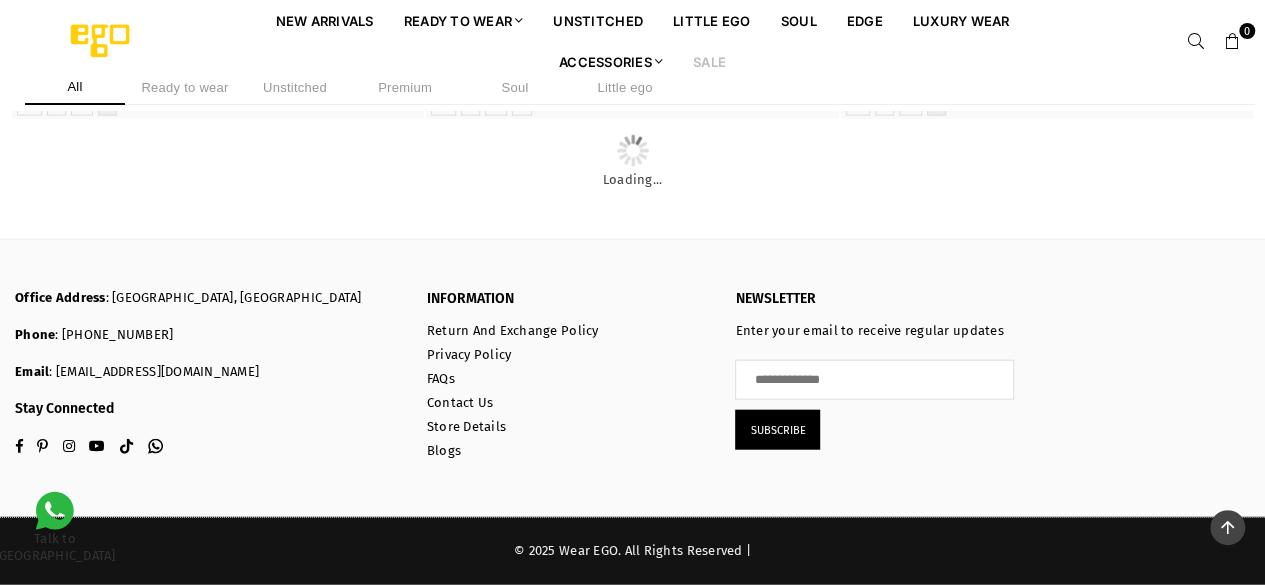 scroll, scrollTop: 30682, scrollLeft: 0, axis: vertical 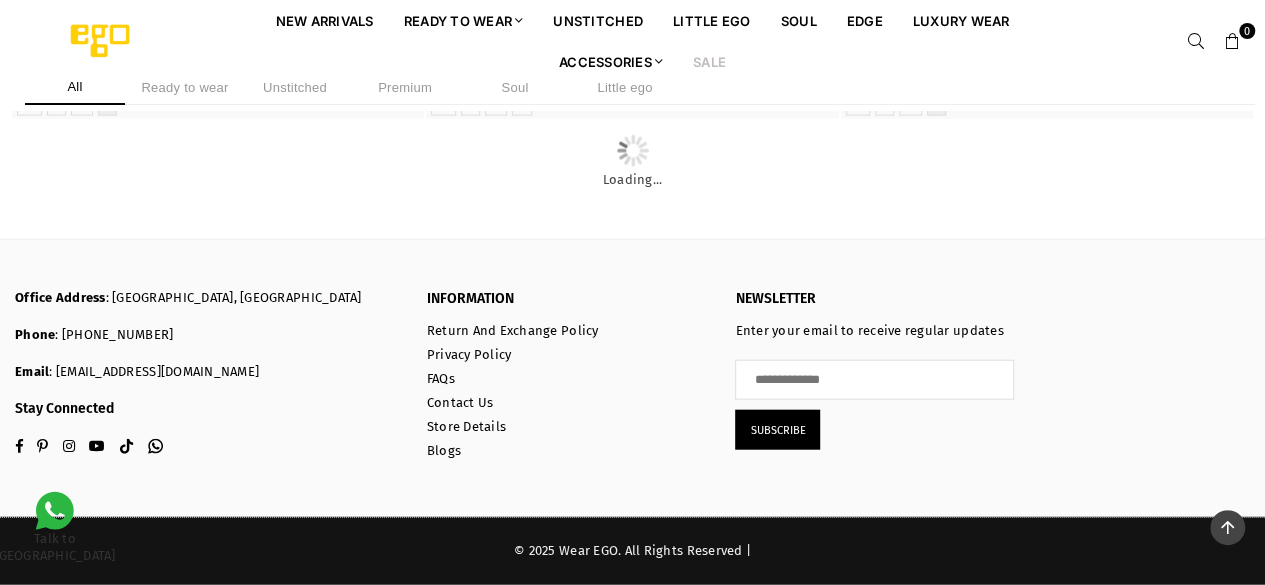 click at bounding box center (633, -139) 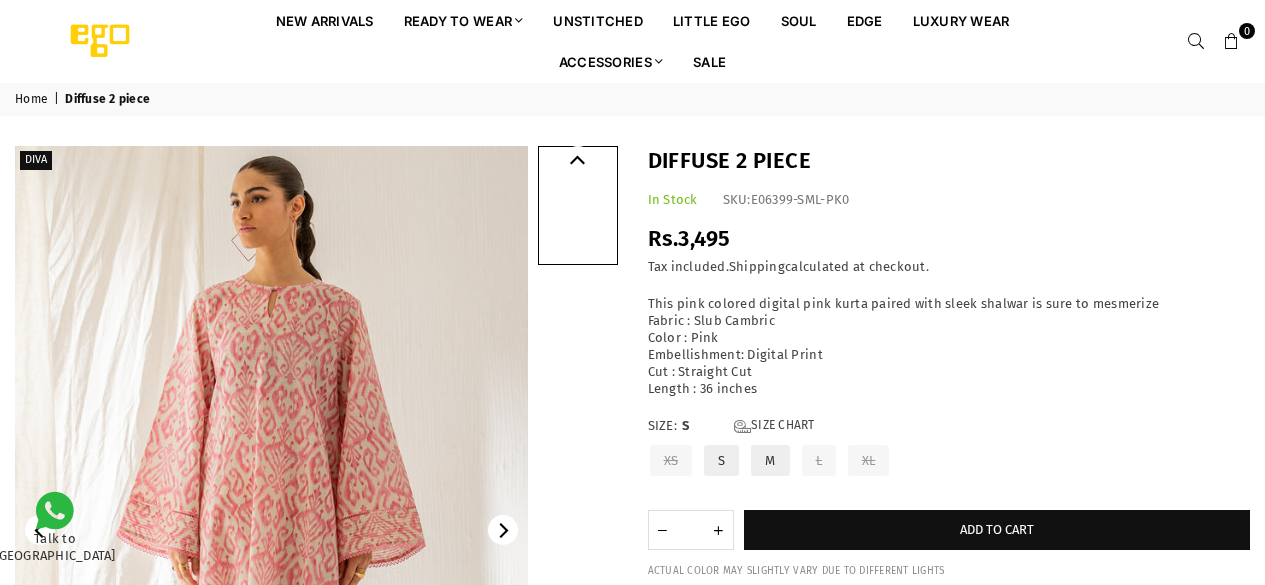 scroll, scrollTop: 0, scrollLeft: 0, axis: both 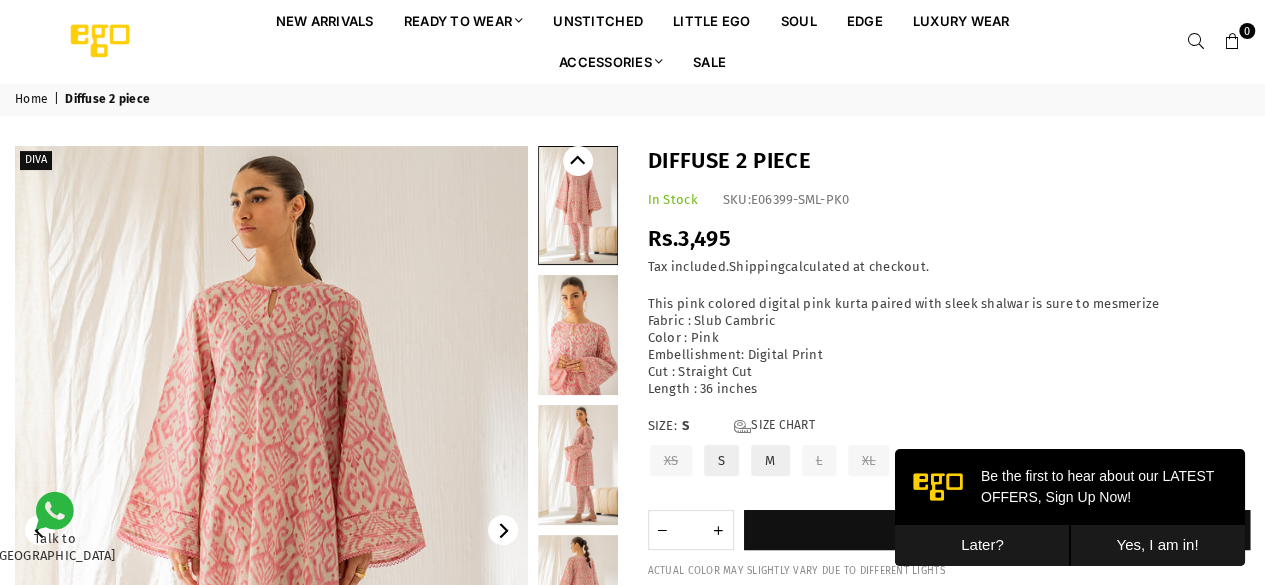 click on "Later?" at bounding box center [982, 545] 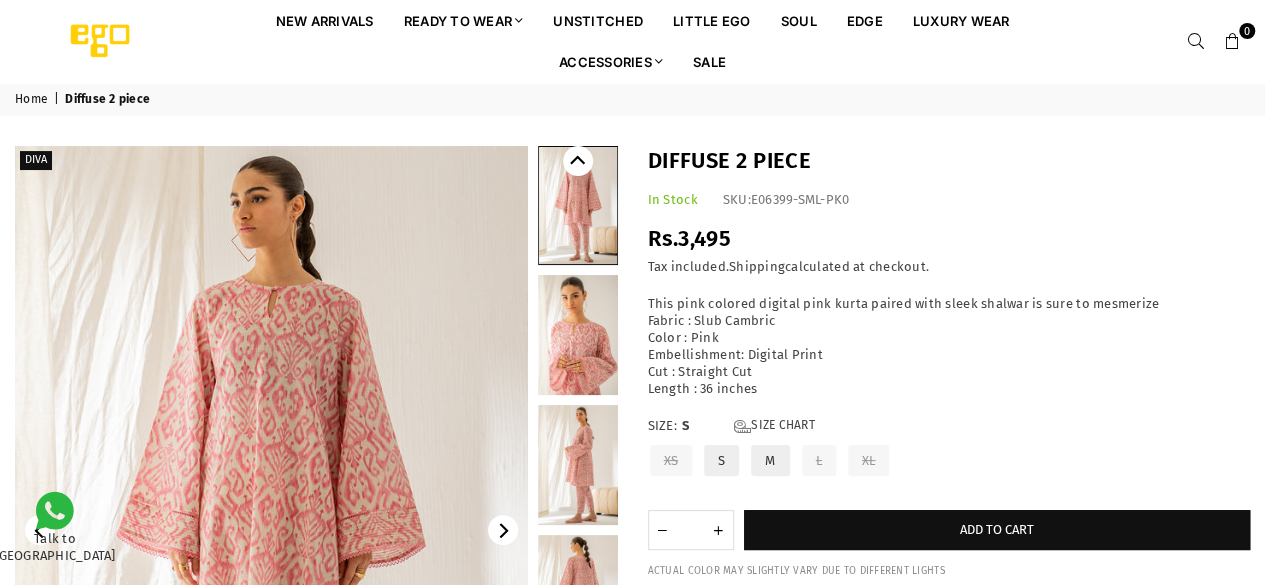 click on "M" at bounding box center (770, 460) 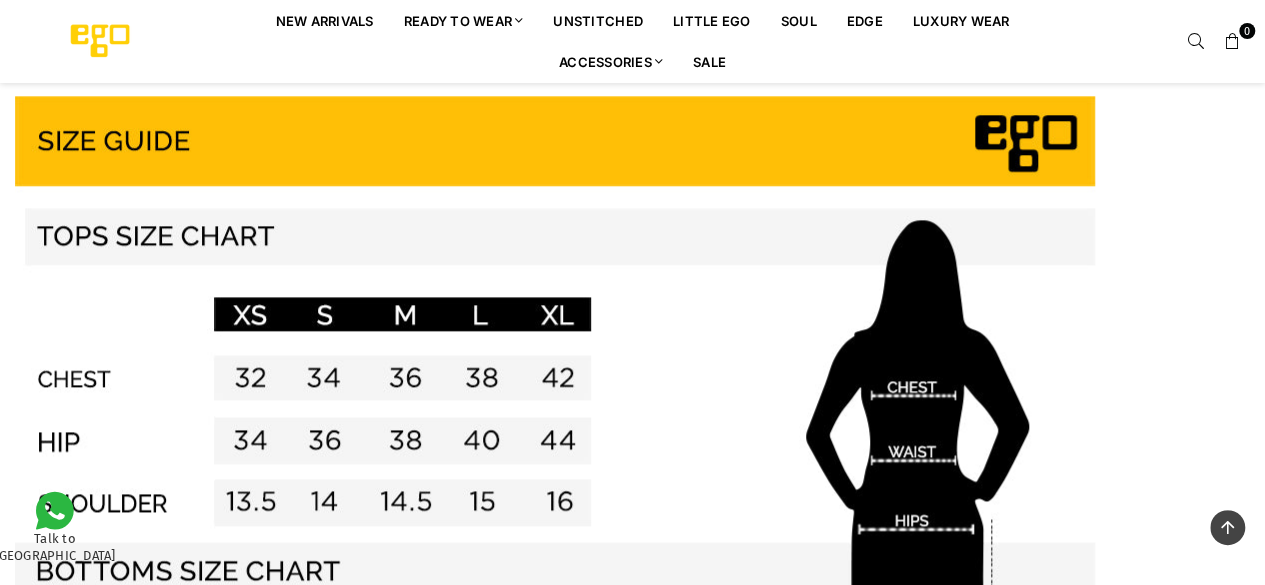scroll, scrollTop: 1027, scrollLeft: 0, axis: vertical 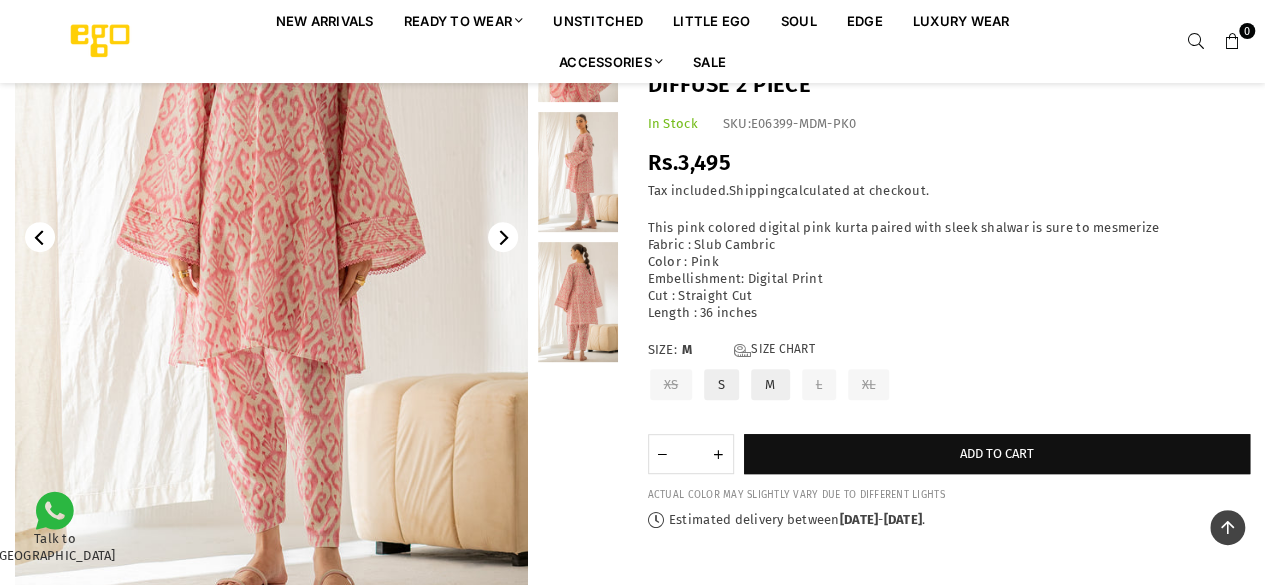 click on "S" at bounding box center (721, 384) 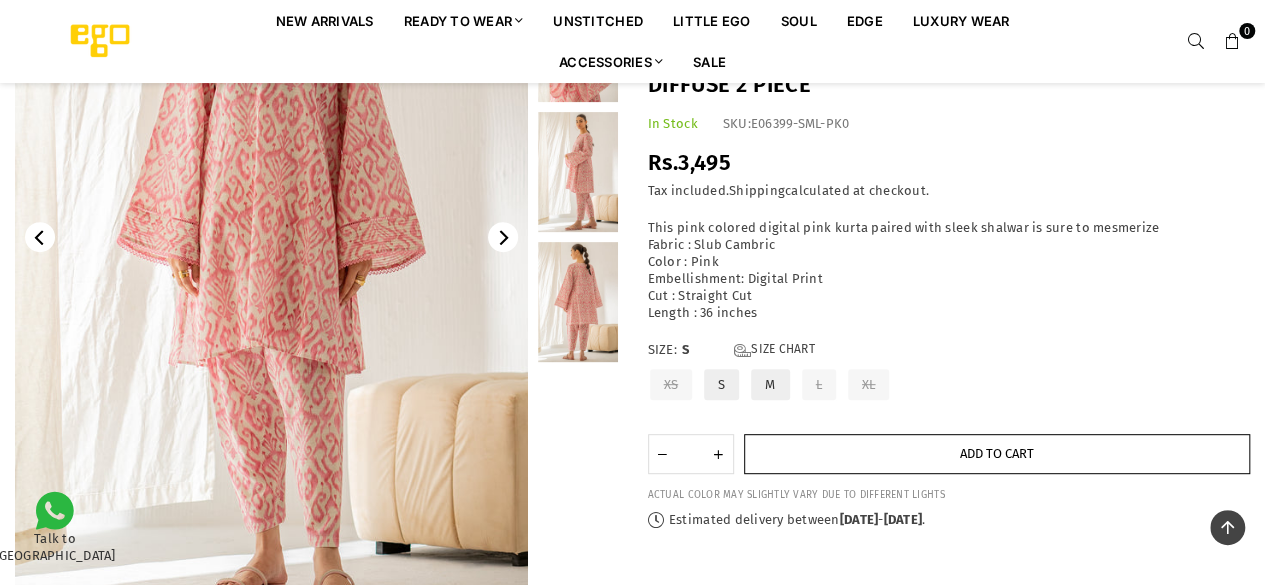click on "Add to cart" at bounding box center (997, 454) 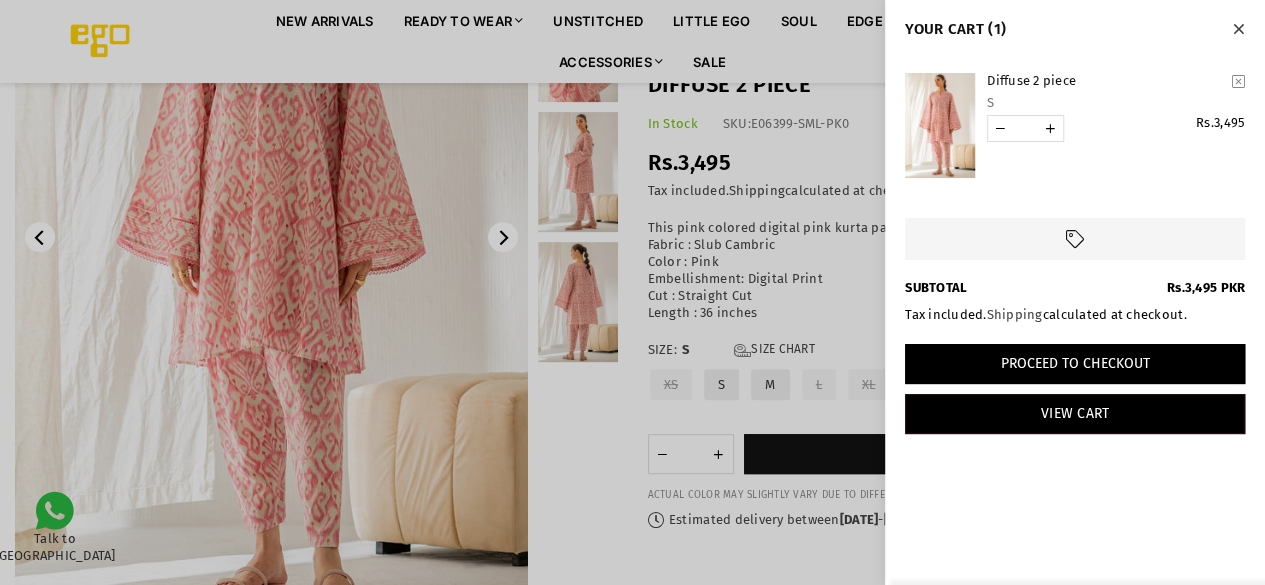 click on "Proceed to Checkout" at bounding box center [1075, 364] 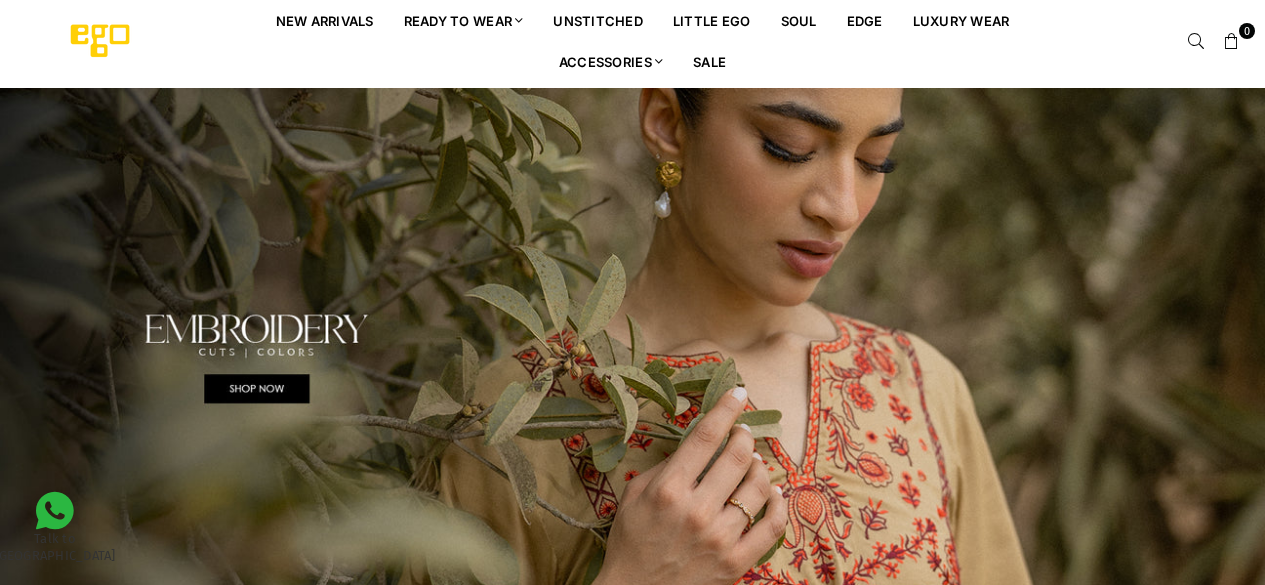 scroll, scrollTop: 0, scrollLeft: 0, axis: both 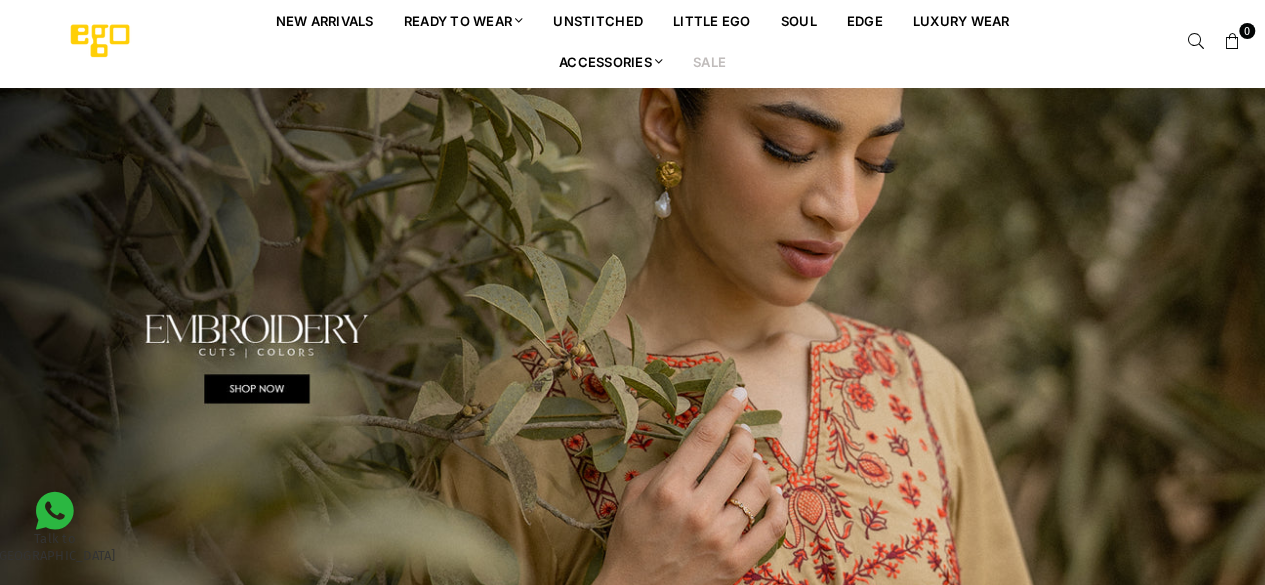 click on "Sale" at bounding box center (709, 61) 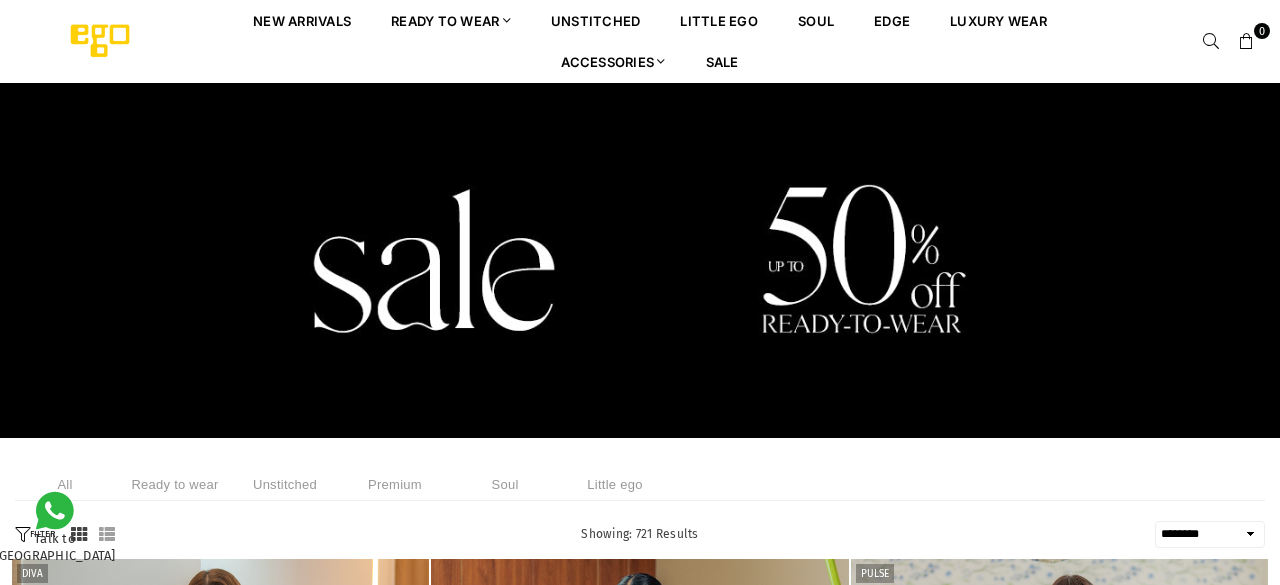 select on "******" 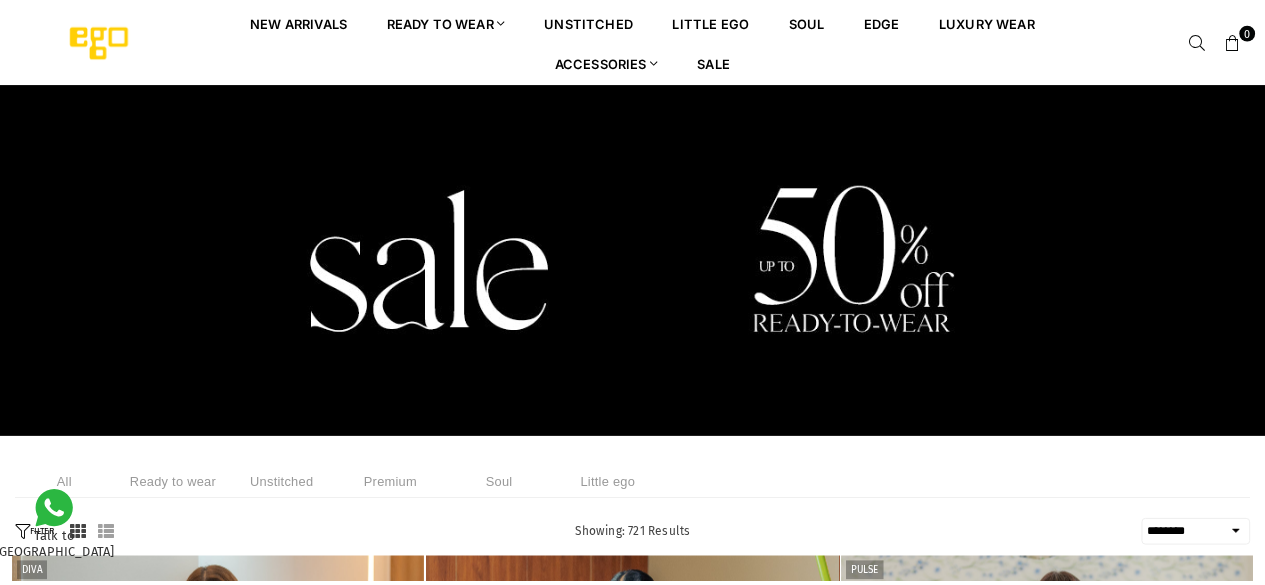 scroll, scrollTop: 0, scrollLeft: 0, axis: both 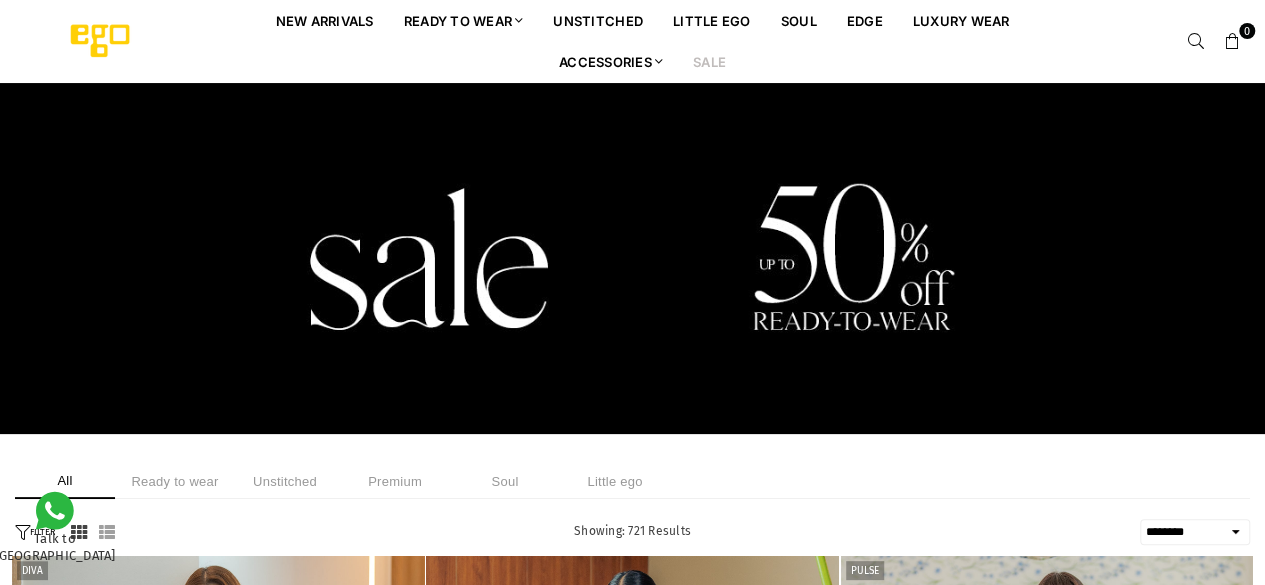 click on "Ready to wear" at bounding box center (175, 481) 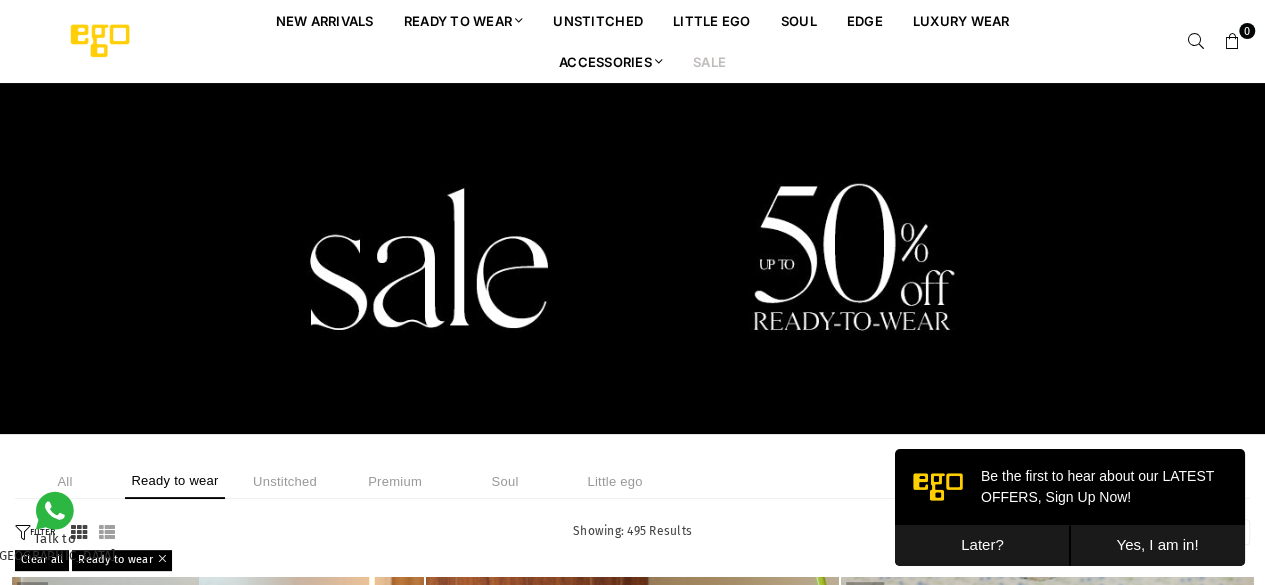 scroll, scrollTop: 0, scrollLeft: 0, axis: both 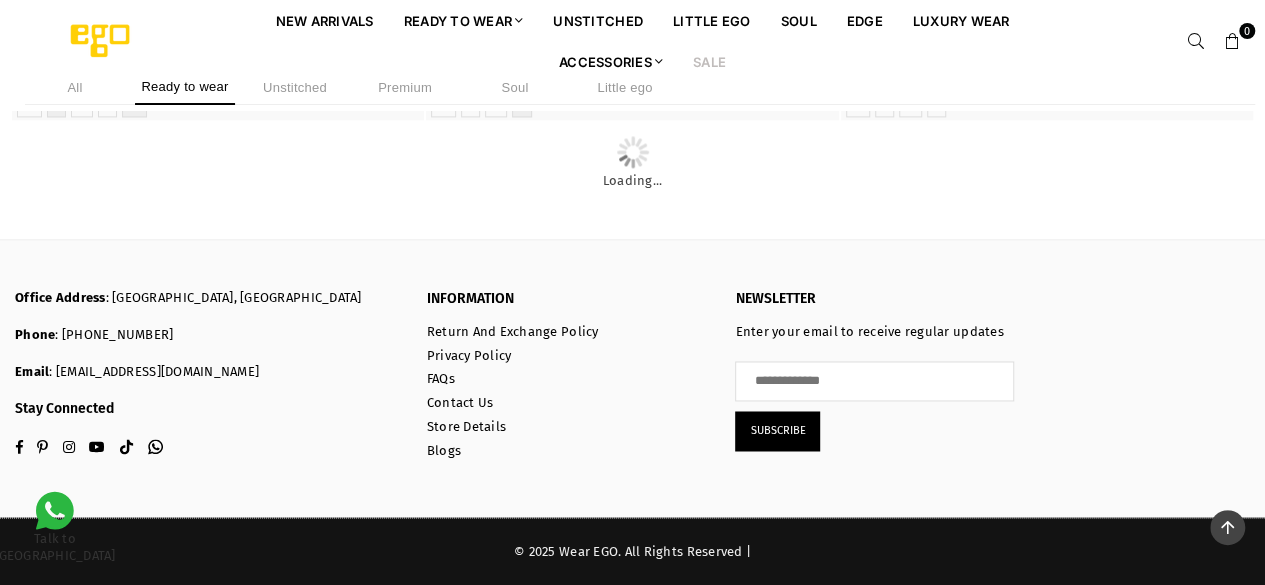 click at bounding box center (219, -73) 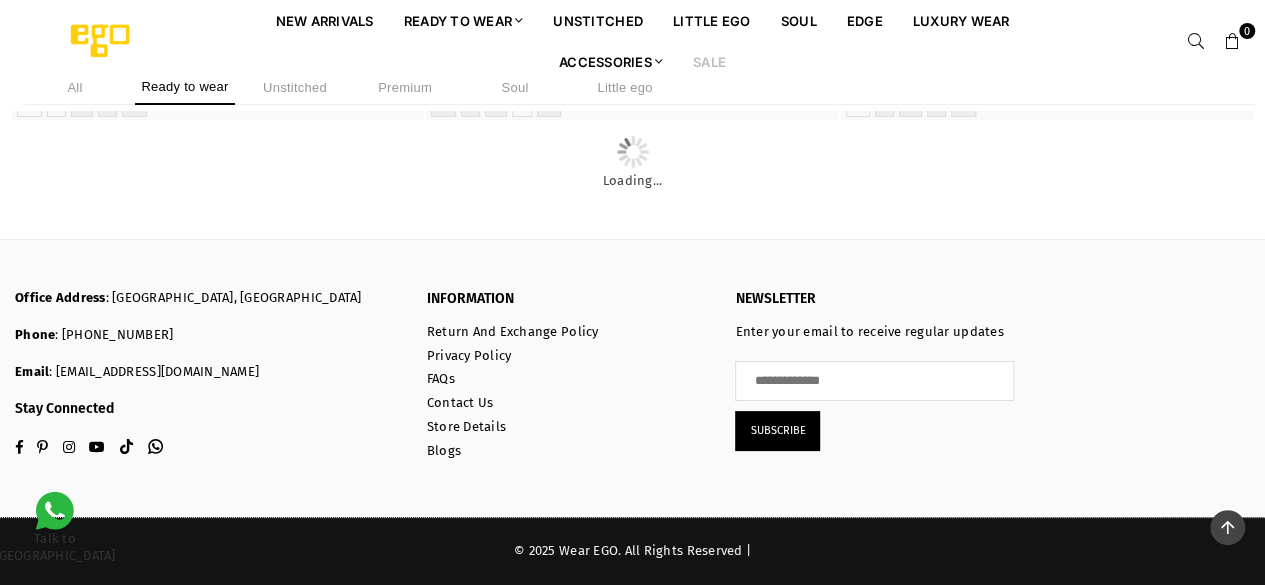 scroll, scrollTop: 49590, scrollLeft: 0, axis: vertical 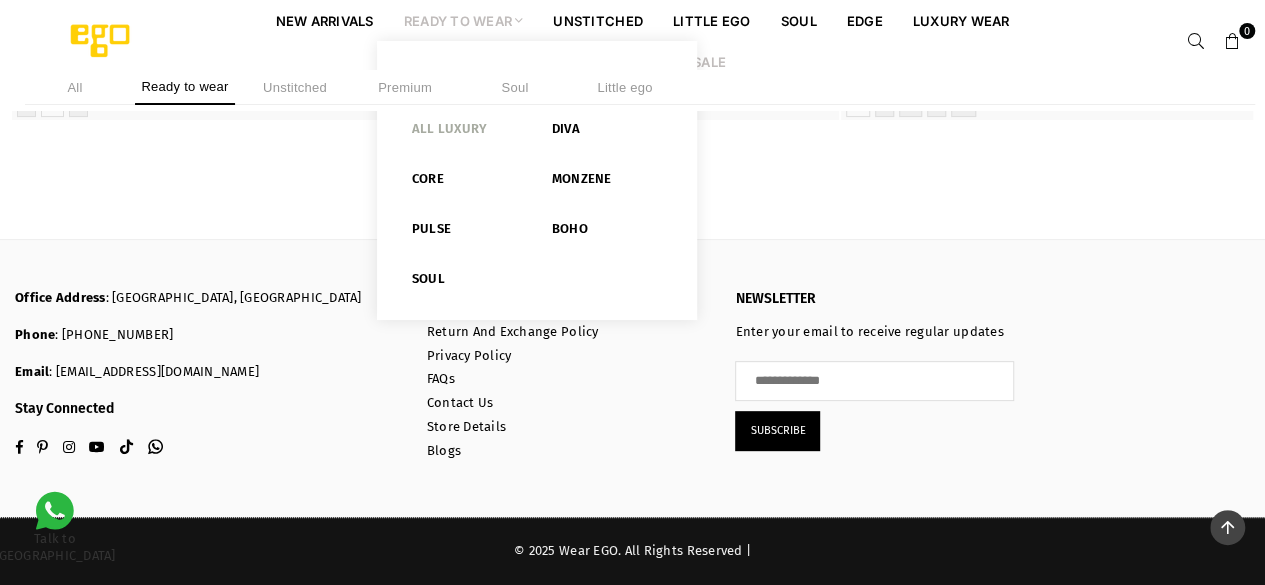 click on "All Luxury" at bounding box center [467, 133] 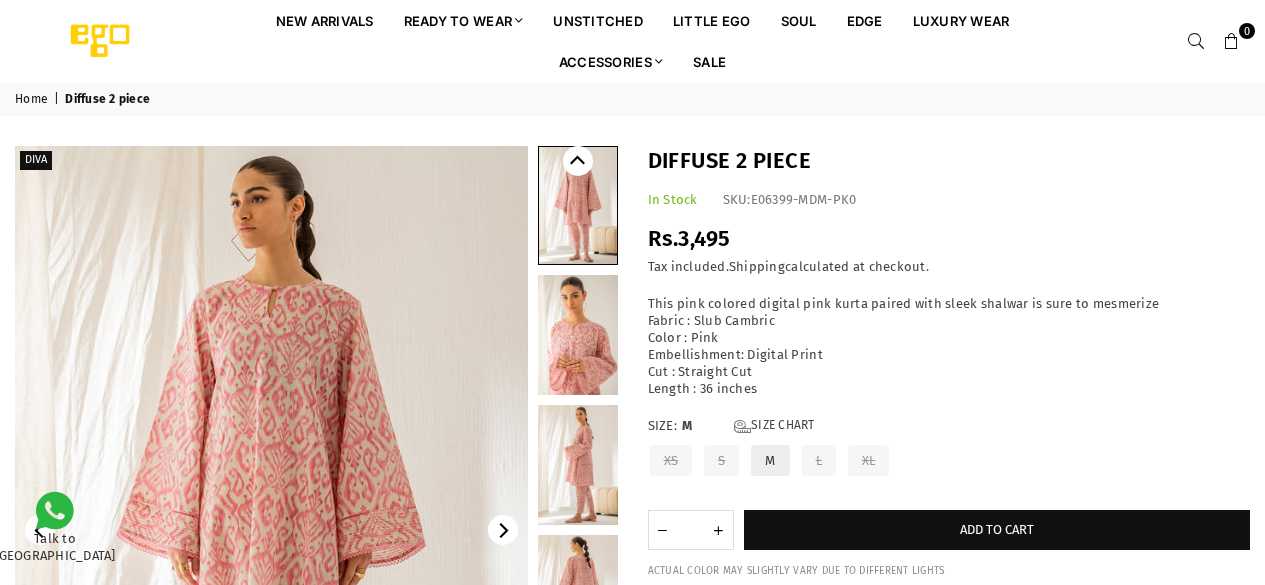scroll, scrollTop: 0, scrollLeft: 0, axis: both 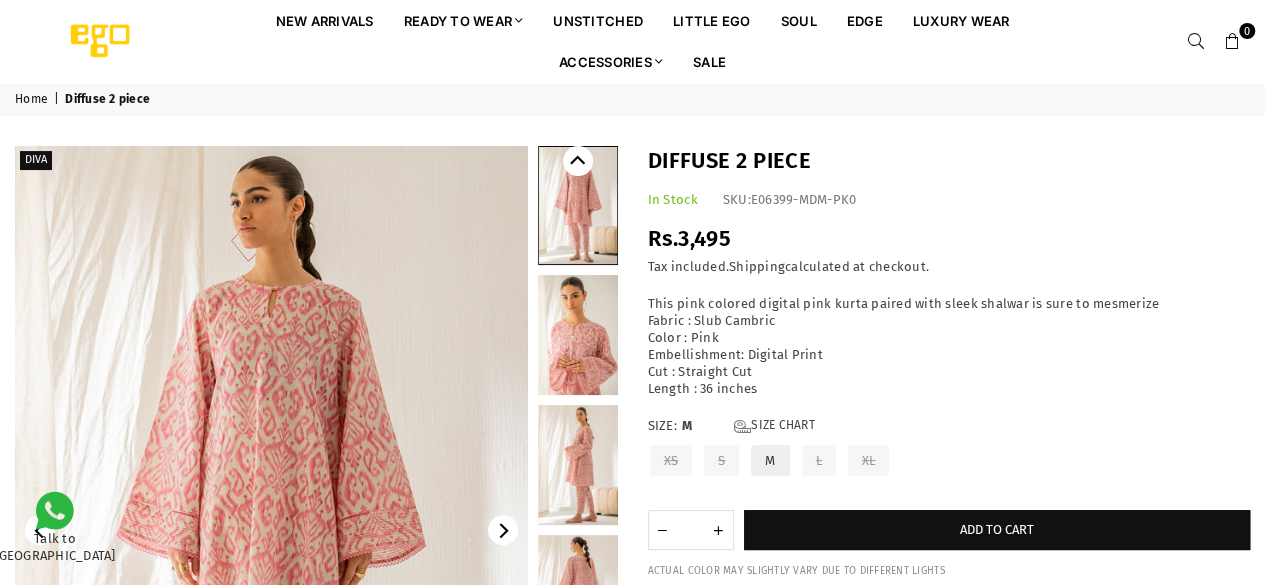 click at bounding box center (271, 530) 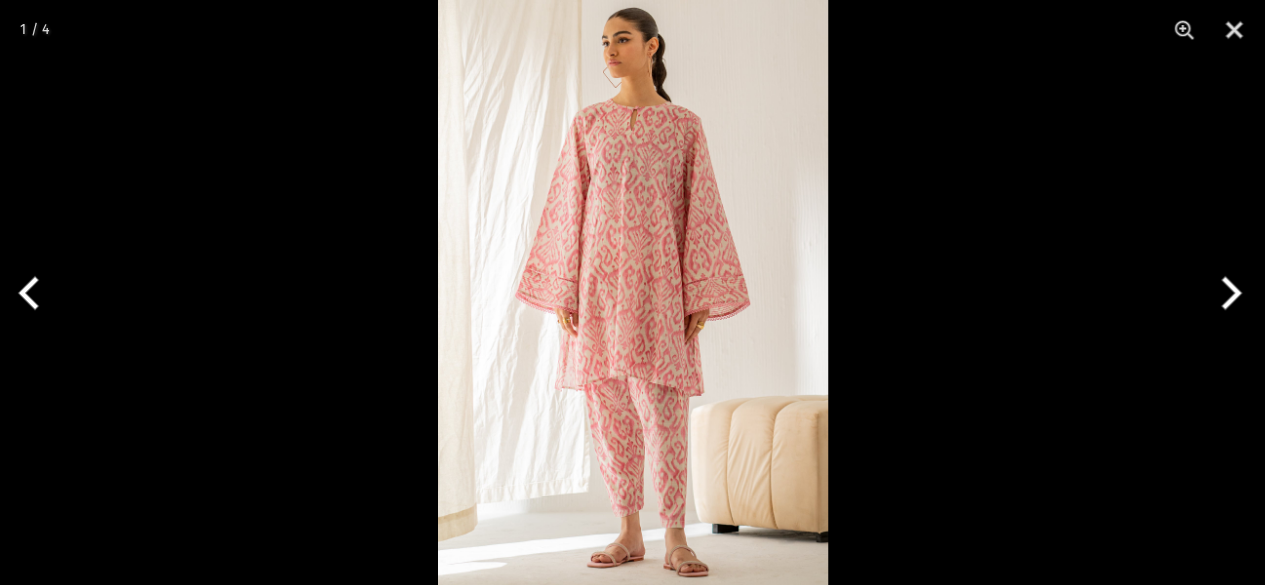click at bounding box center (633, 292) 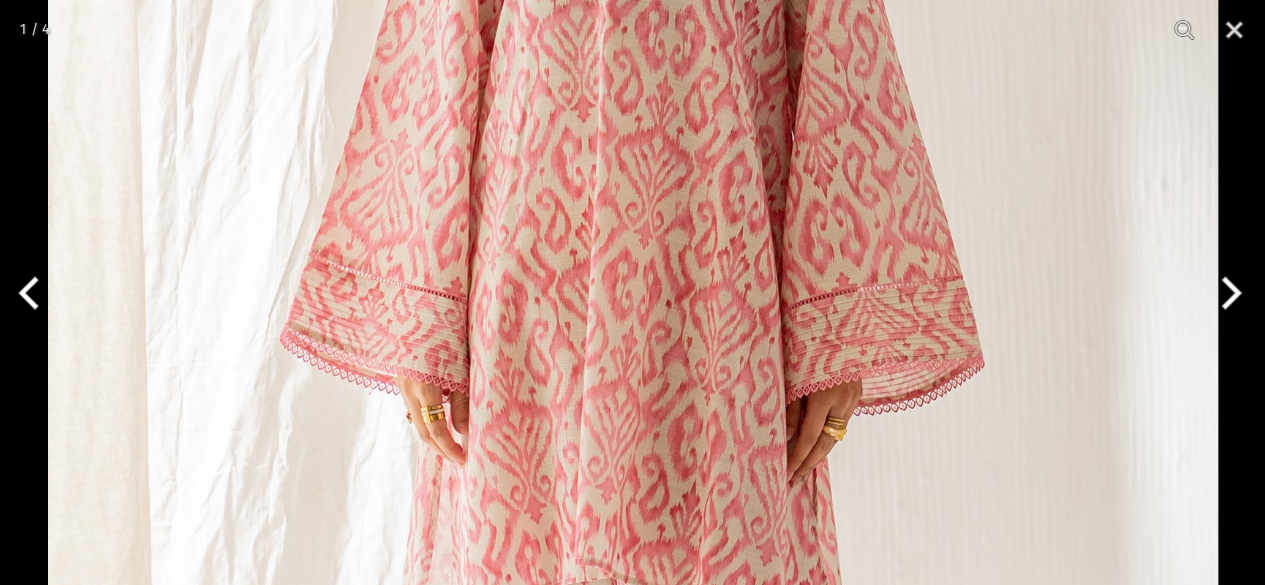 click at bounding box center [633, 330] 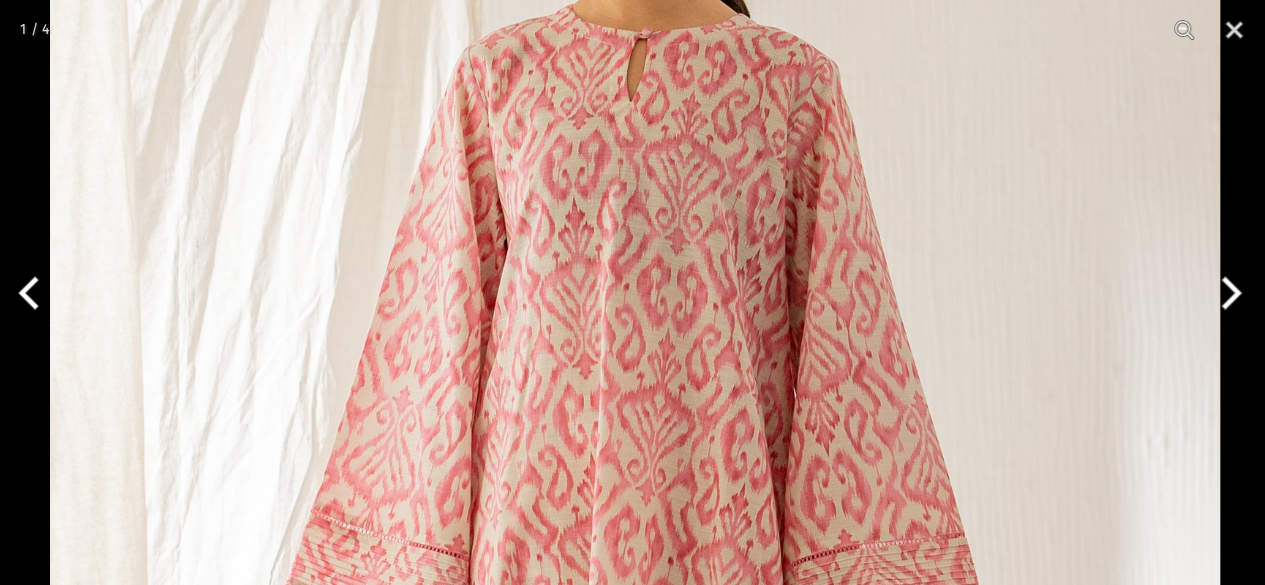 click at bounding box center (635, 587) 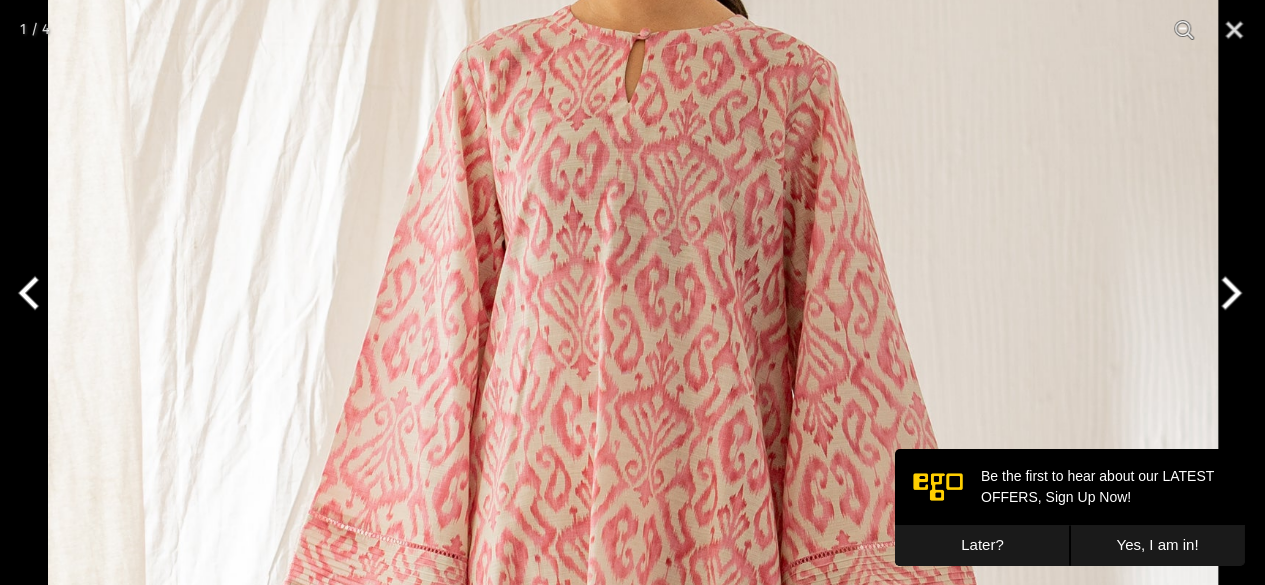 scroll, scrollTop: 0, scrollLeft: 0, axis: both 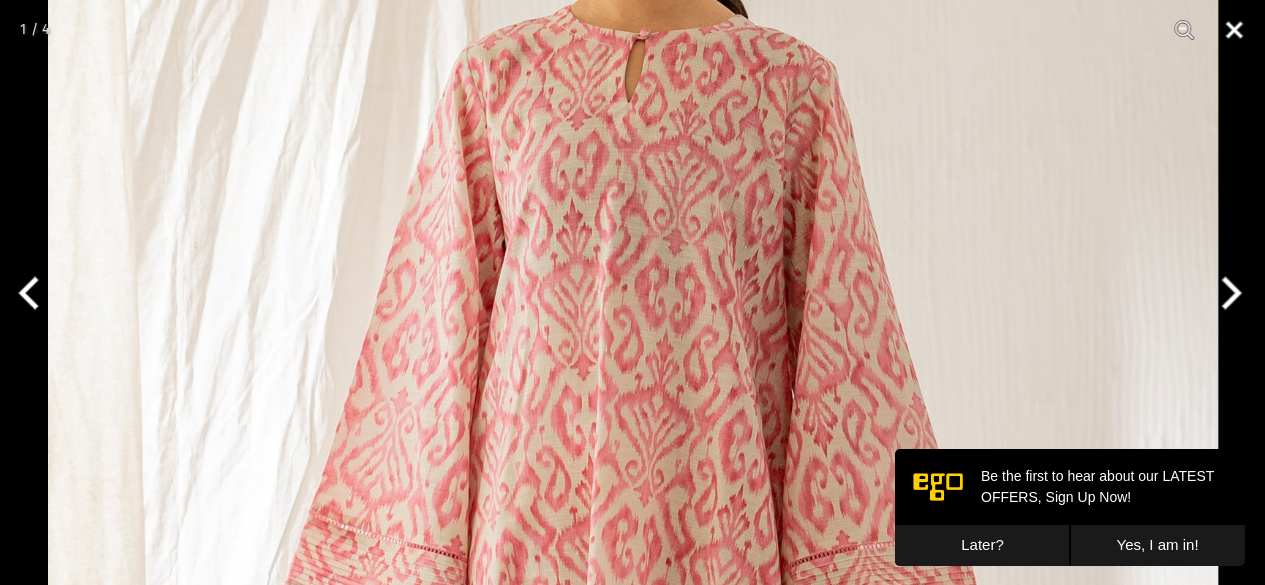 click at bounding box center (1234, 30) 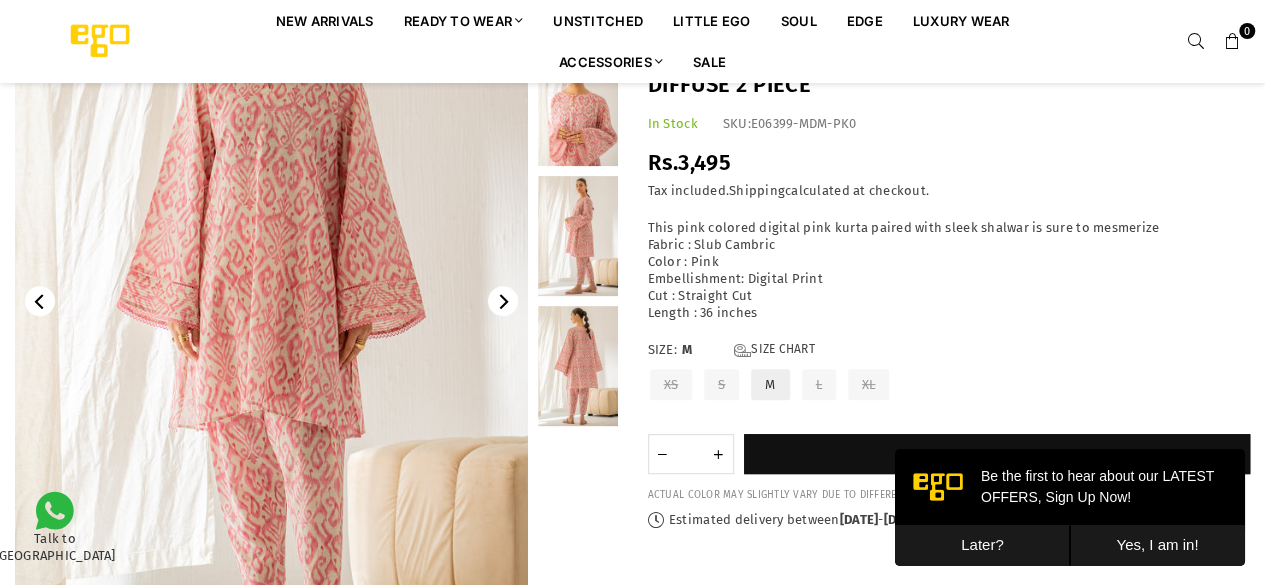 scroll, scrollTop: 357, scrollLeft: 0, axis: vertical 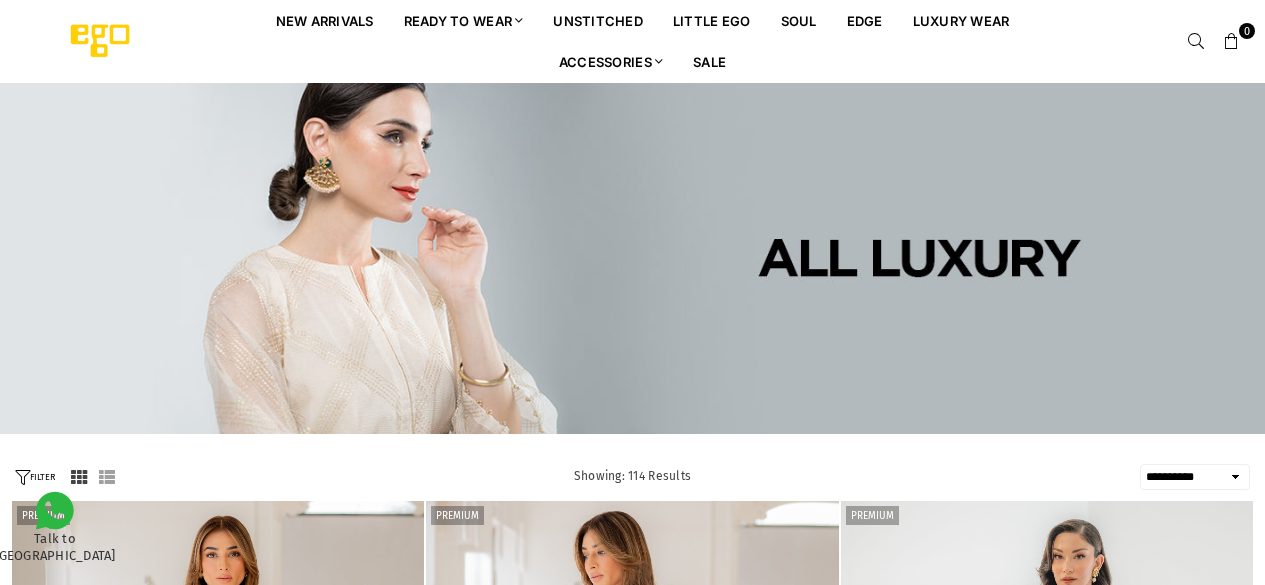 select on "**********" 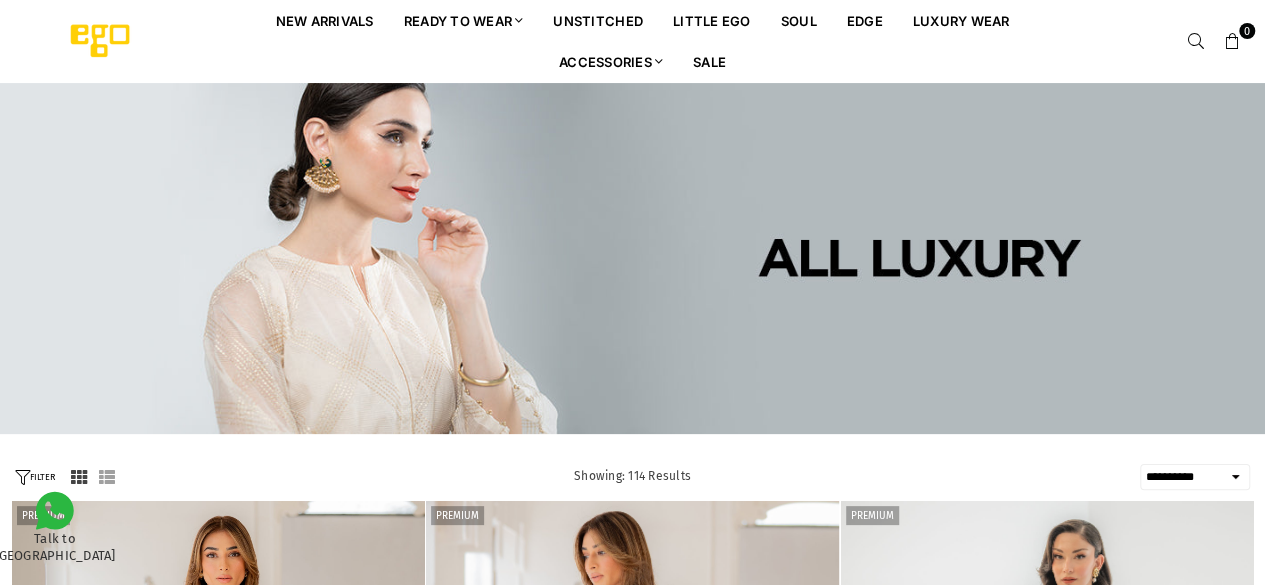 scroll, scrollTop: 0, scrollLeft: 0, axis: both 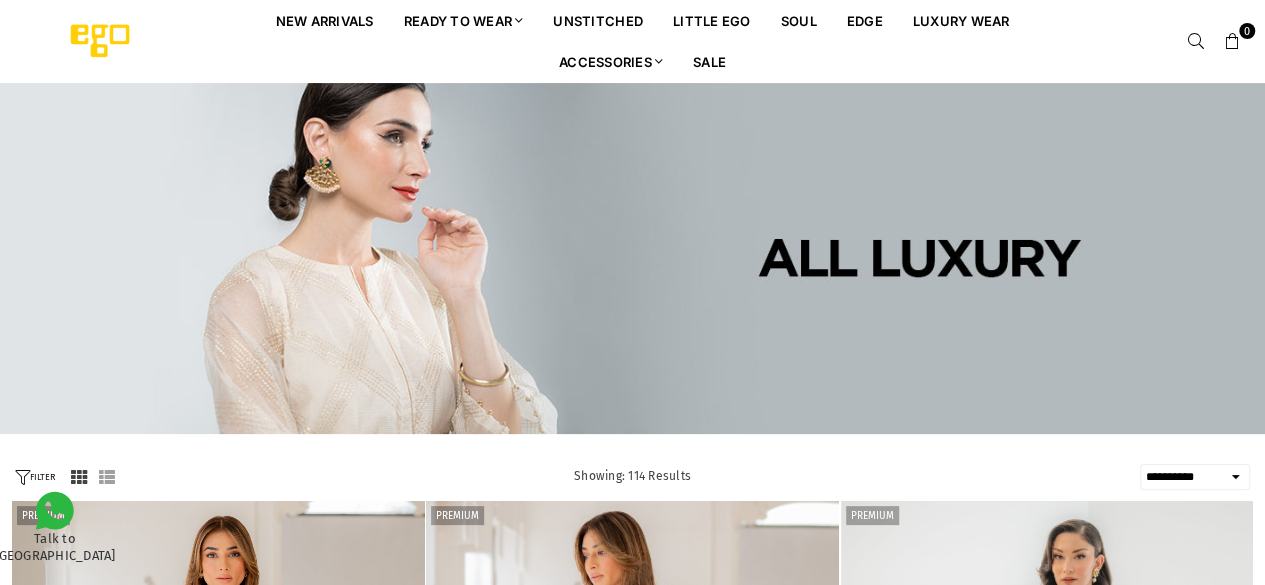 click on "FILTER" at bounding box center (35, 477) 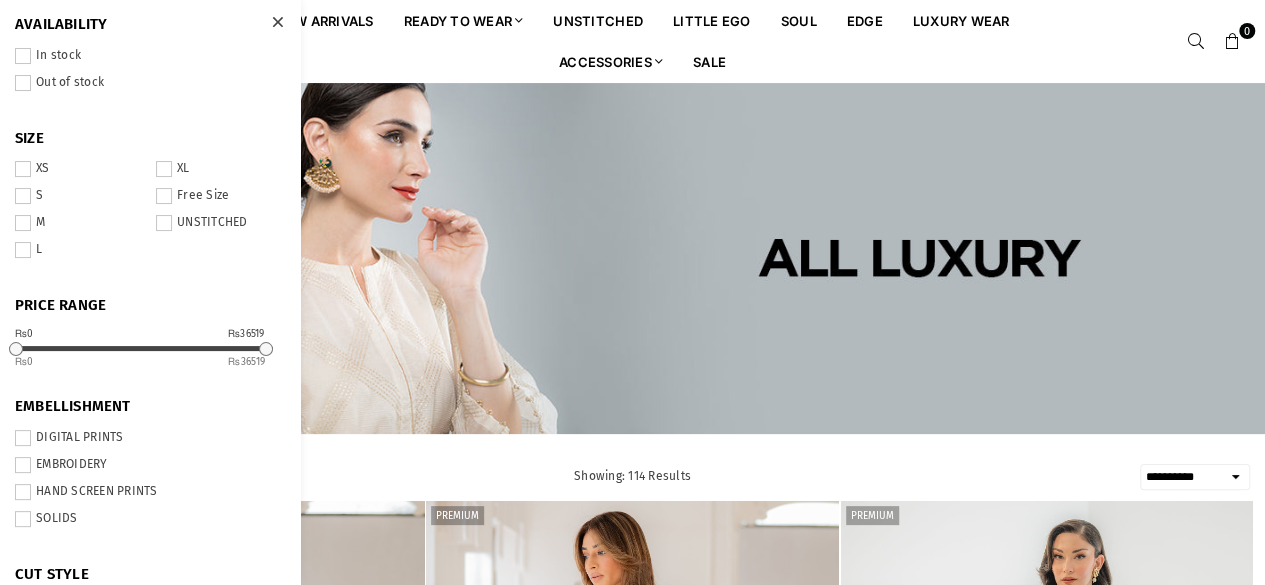 click at bounding box center [23, 56] 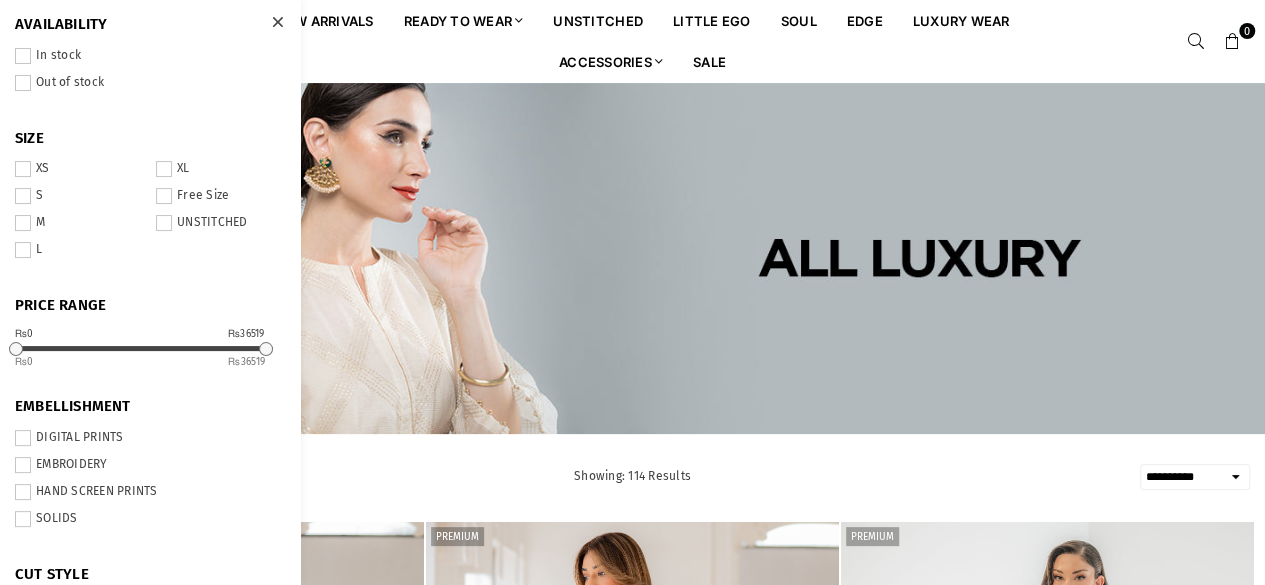 click at bounding box center [23, 196] 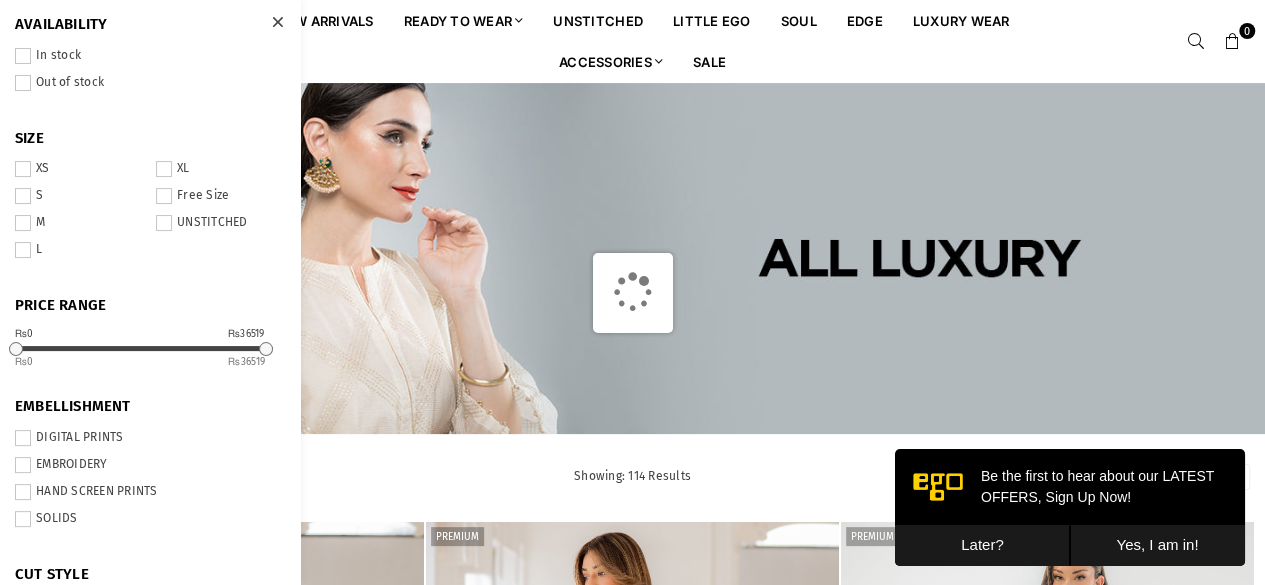 scroll, scrollTop: 0, scrollLeft: 0, axis: both 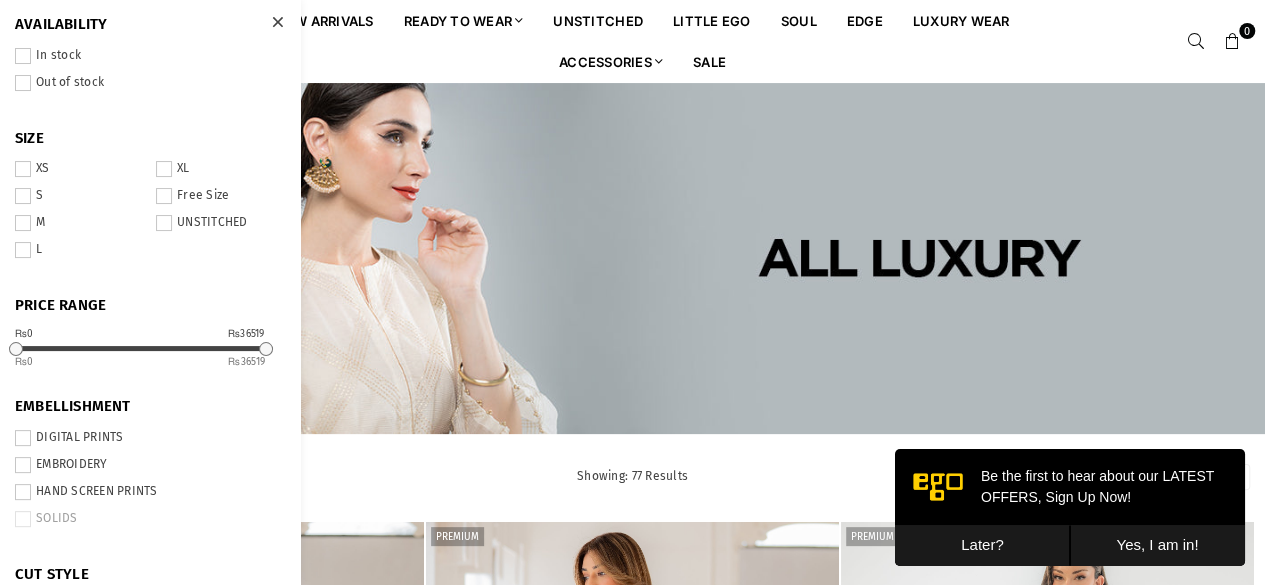 click on "Later?" at bounding box center [982, 545] 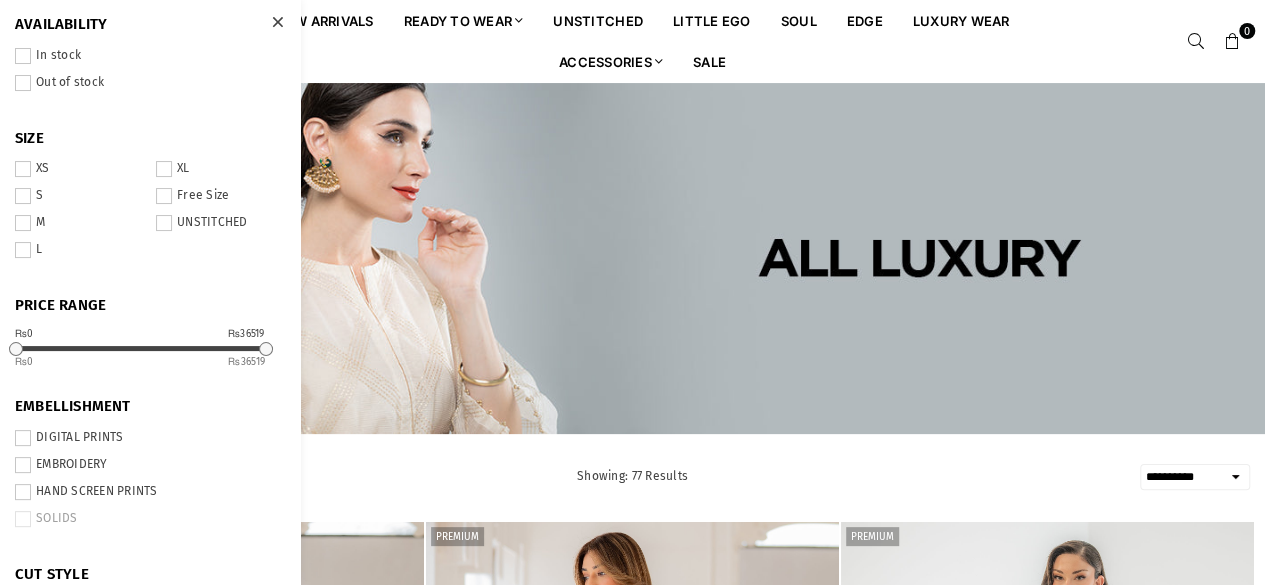 click at bounding box center (277, 22) 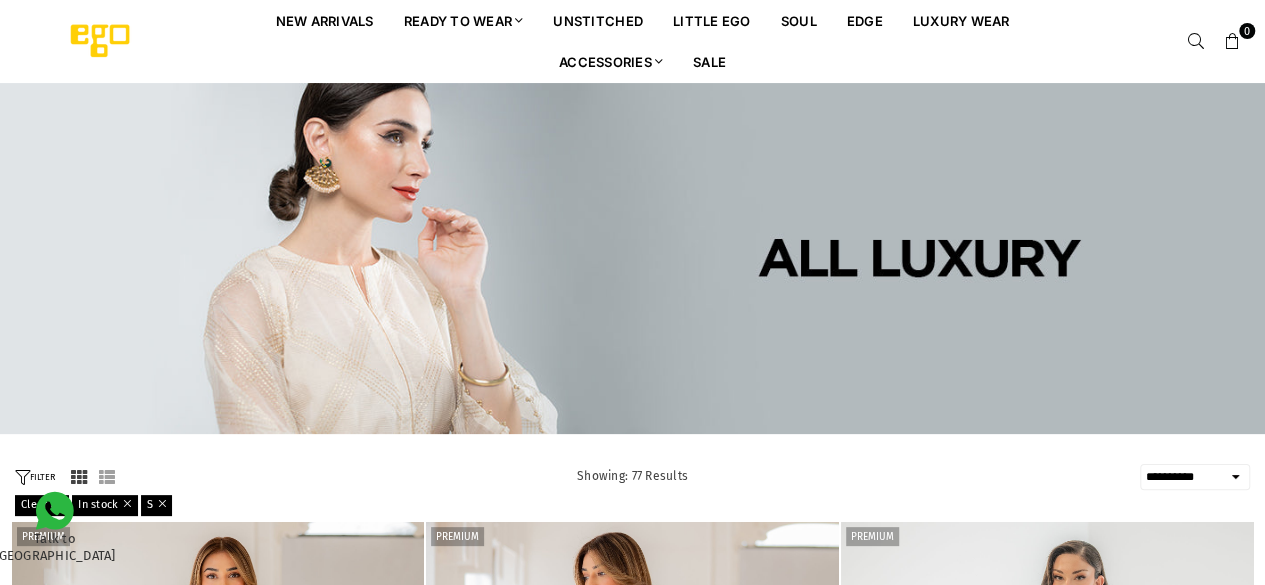 scroll, scrollTop: 587, scrollLeft: 0, axis: vertical 